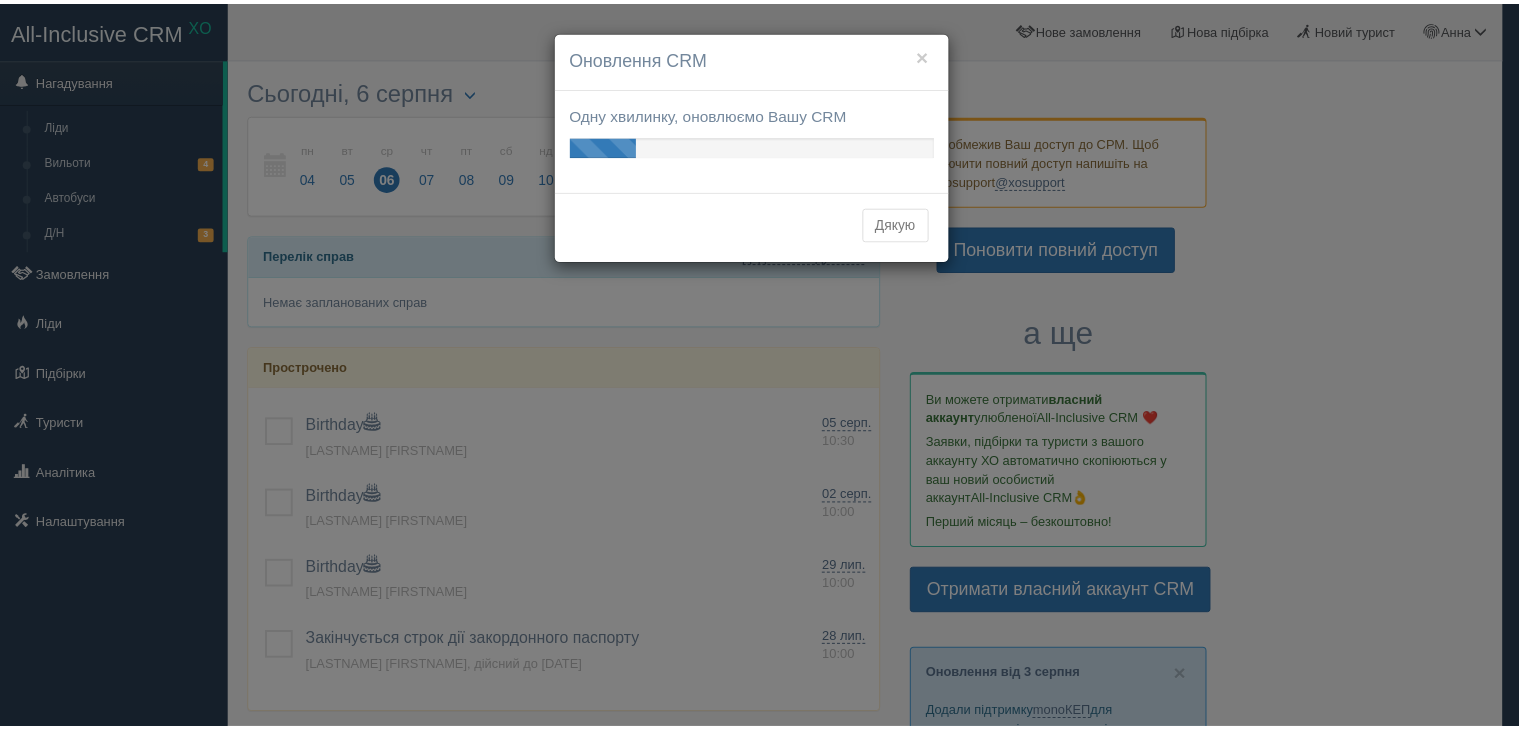 scroll, scrollTop: 0, scrollLeft: 0, axis: both 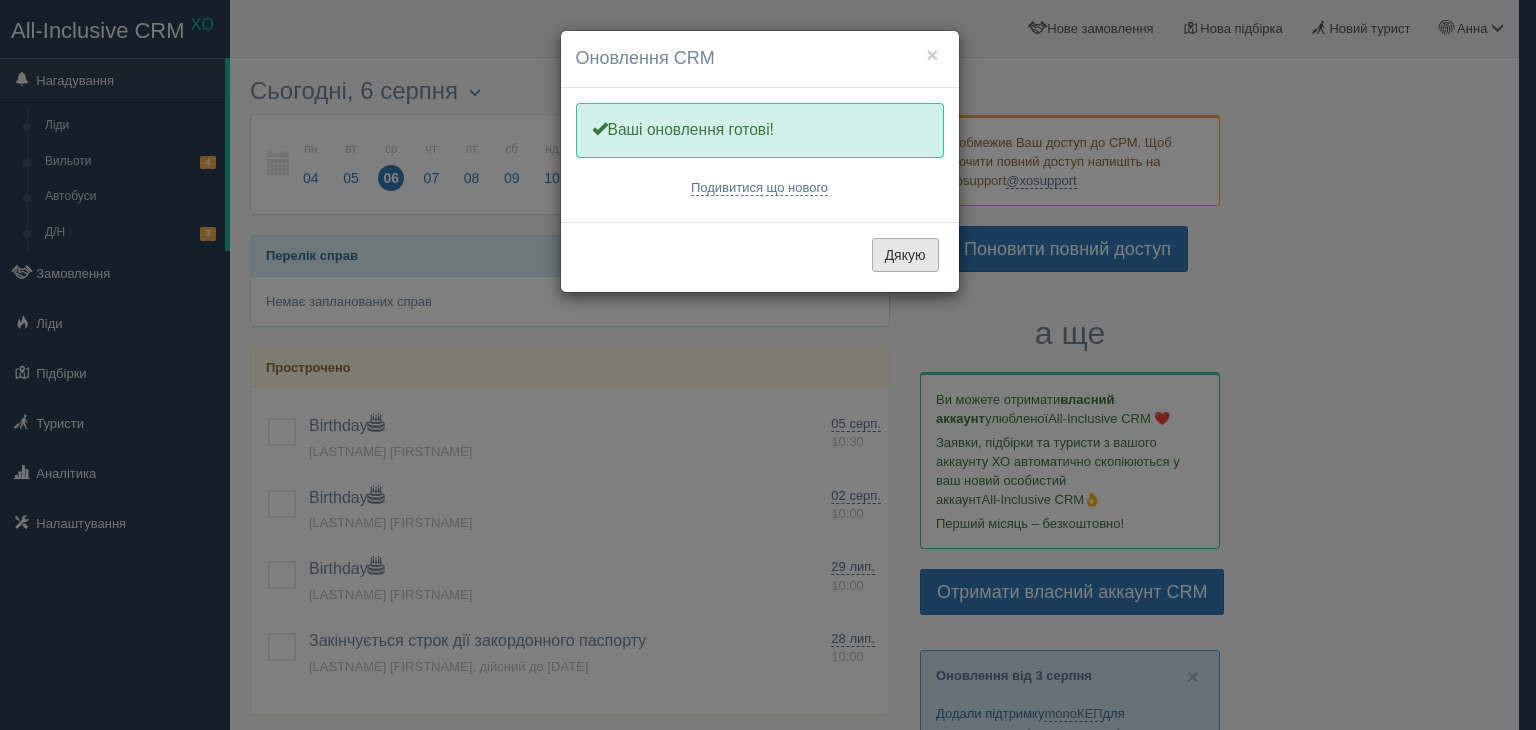 click on "Дякую" at bounding box center [905, 255] 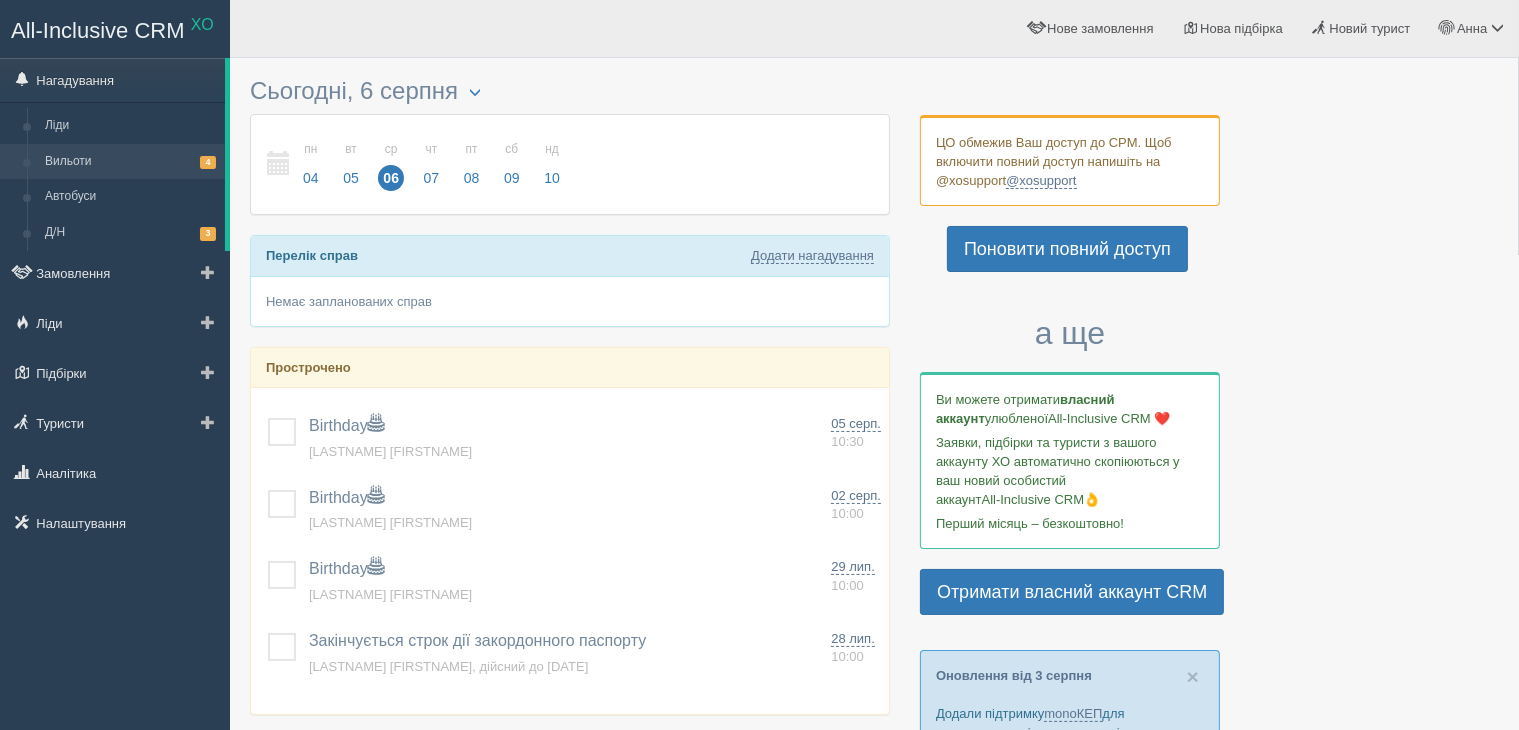 click on "Вильоти 4" at bounding box center (130, 162) 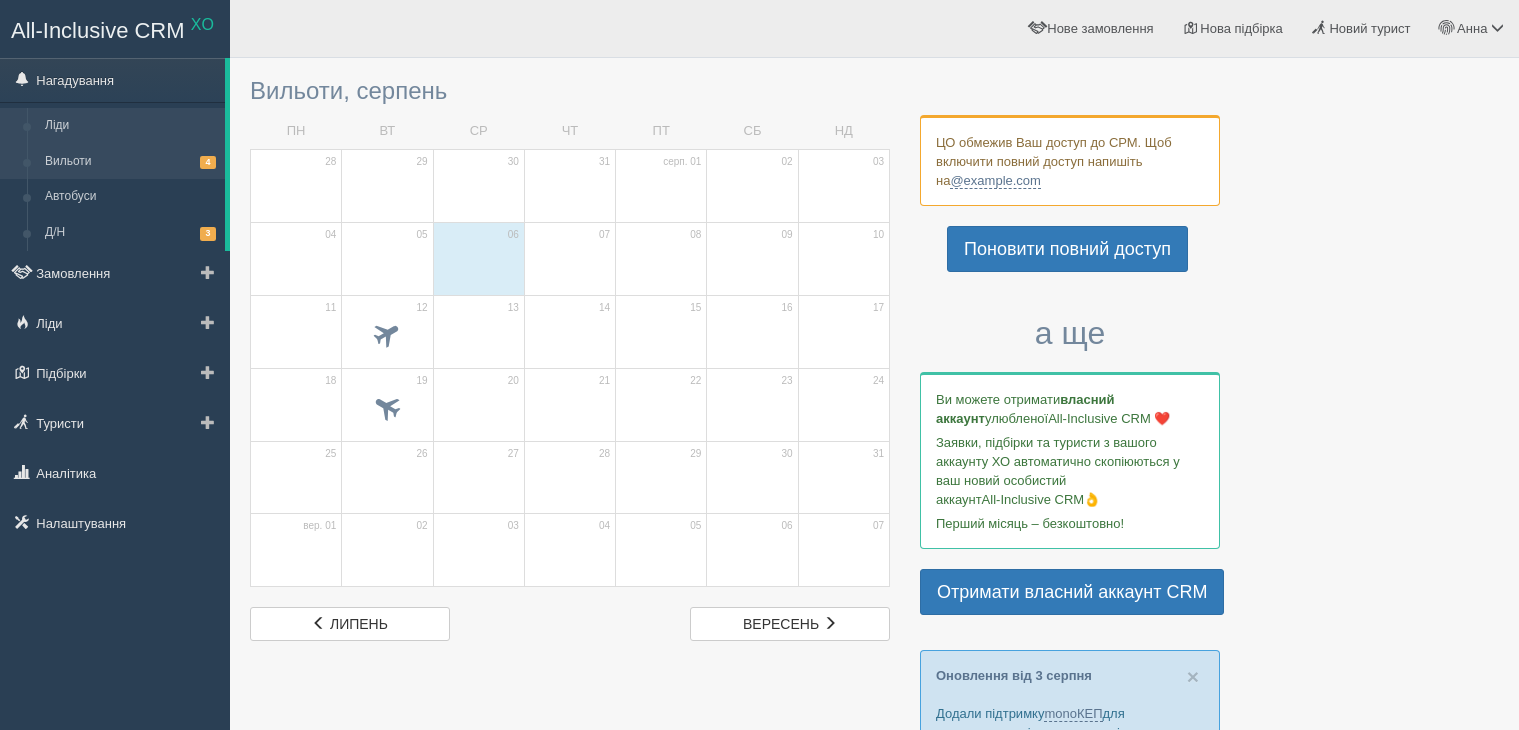 scroll, scrollTop: 0, scrollLeft: 0, axis: both 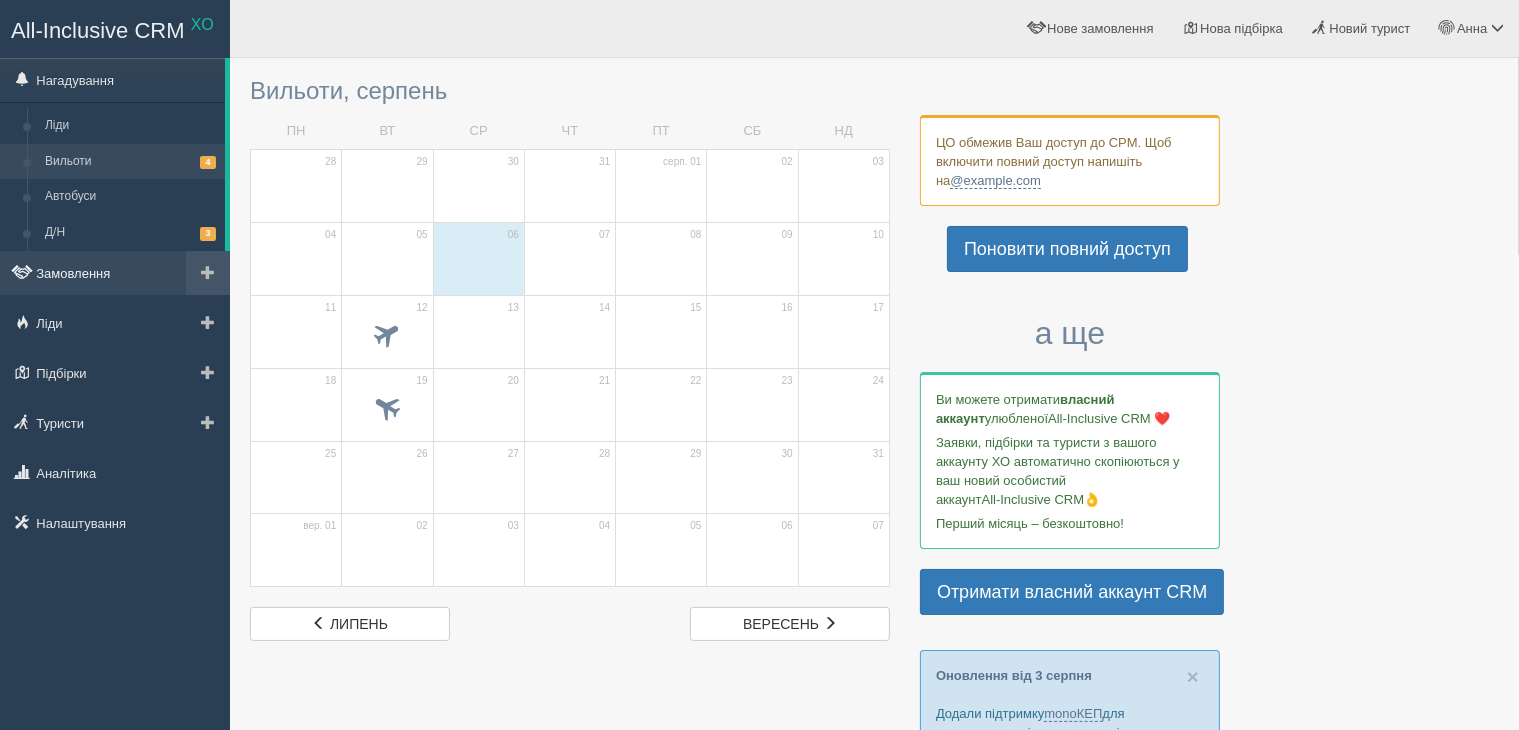 click on "Замовлення" at bounding box center [115, 273] 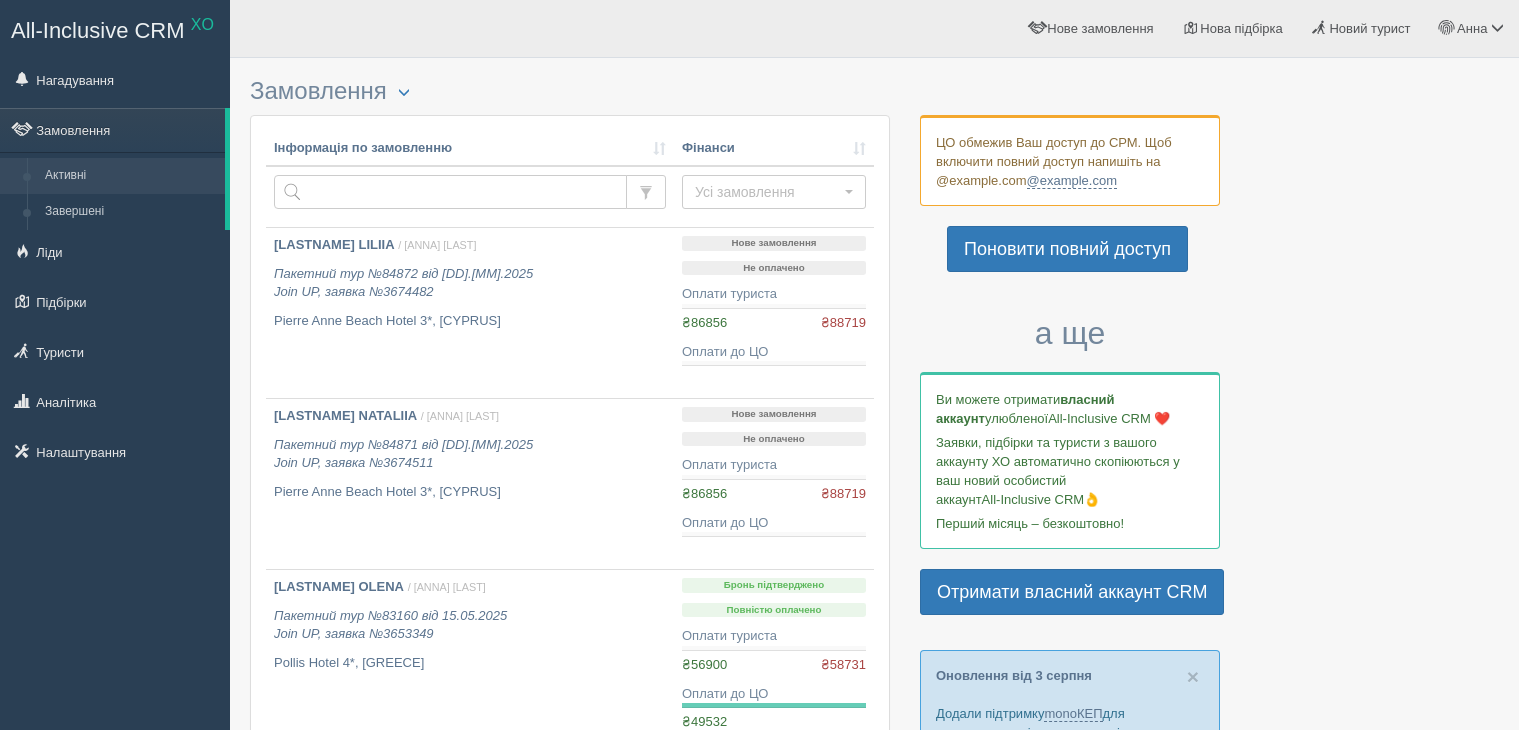 scroll, scrollTop: 0, scrollLeft: 0, axis: both 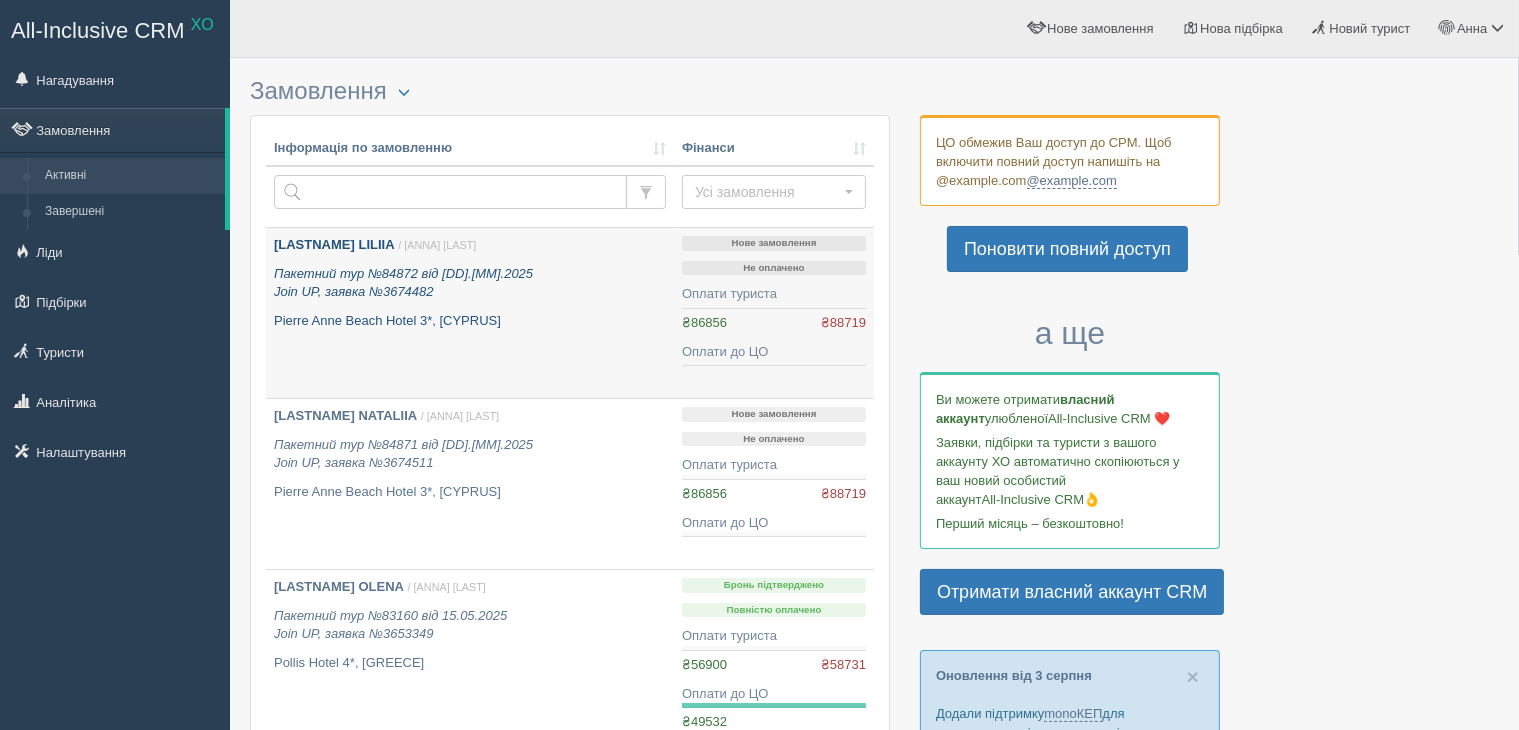click on "SPICHAK LILIIA
/ [ANNA] [LAST]
Пакетний тур №84872 від [DD].[MM].2025
Join UP, заявка №3674482
Pierre Anne Beach Hotel 3*, [CYPRUS]" at bounding box center (470, 283) 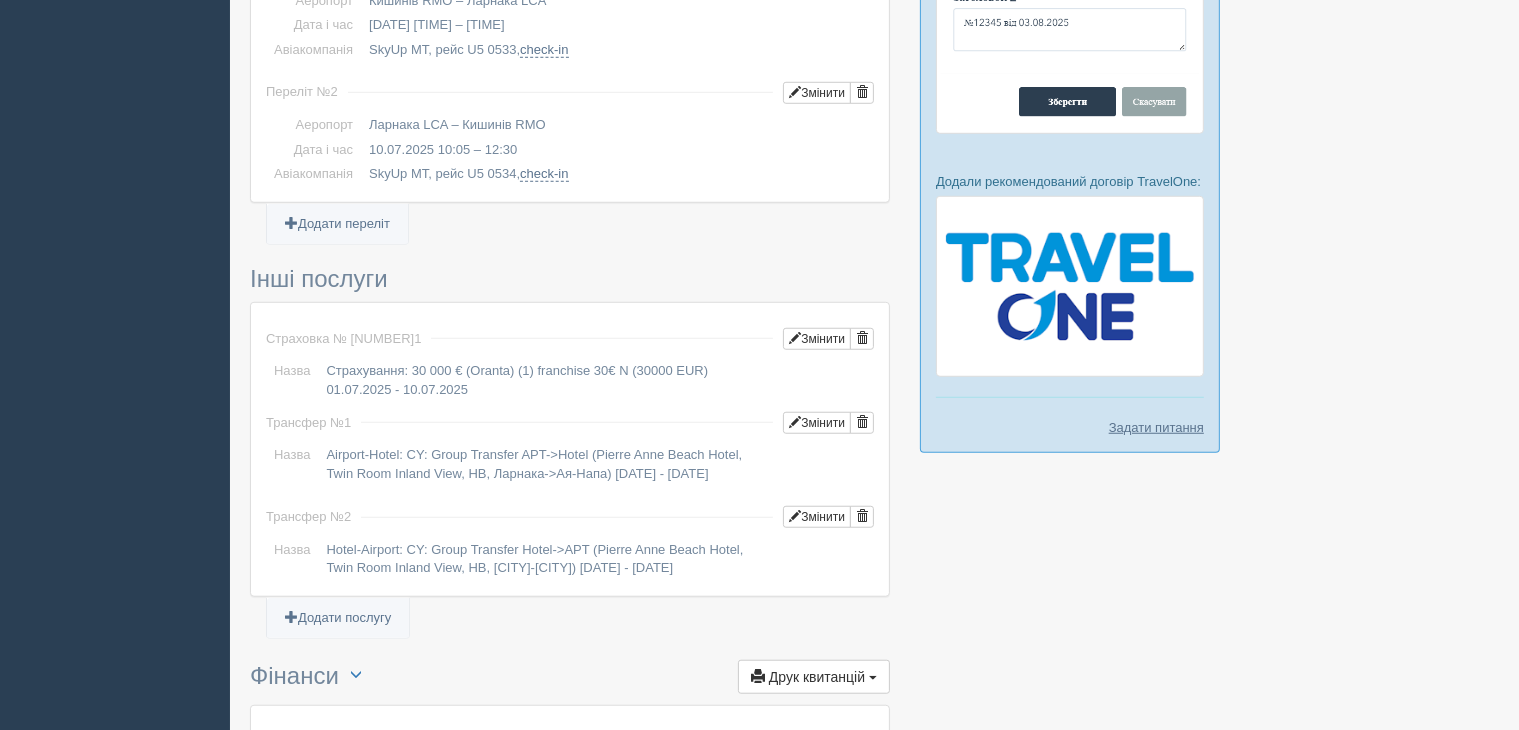 scroll, scrollTop: 1986, scrollLeft: 0, axis: vertical 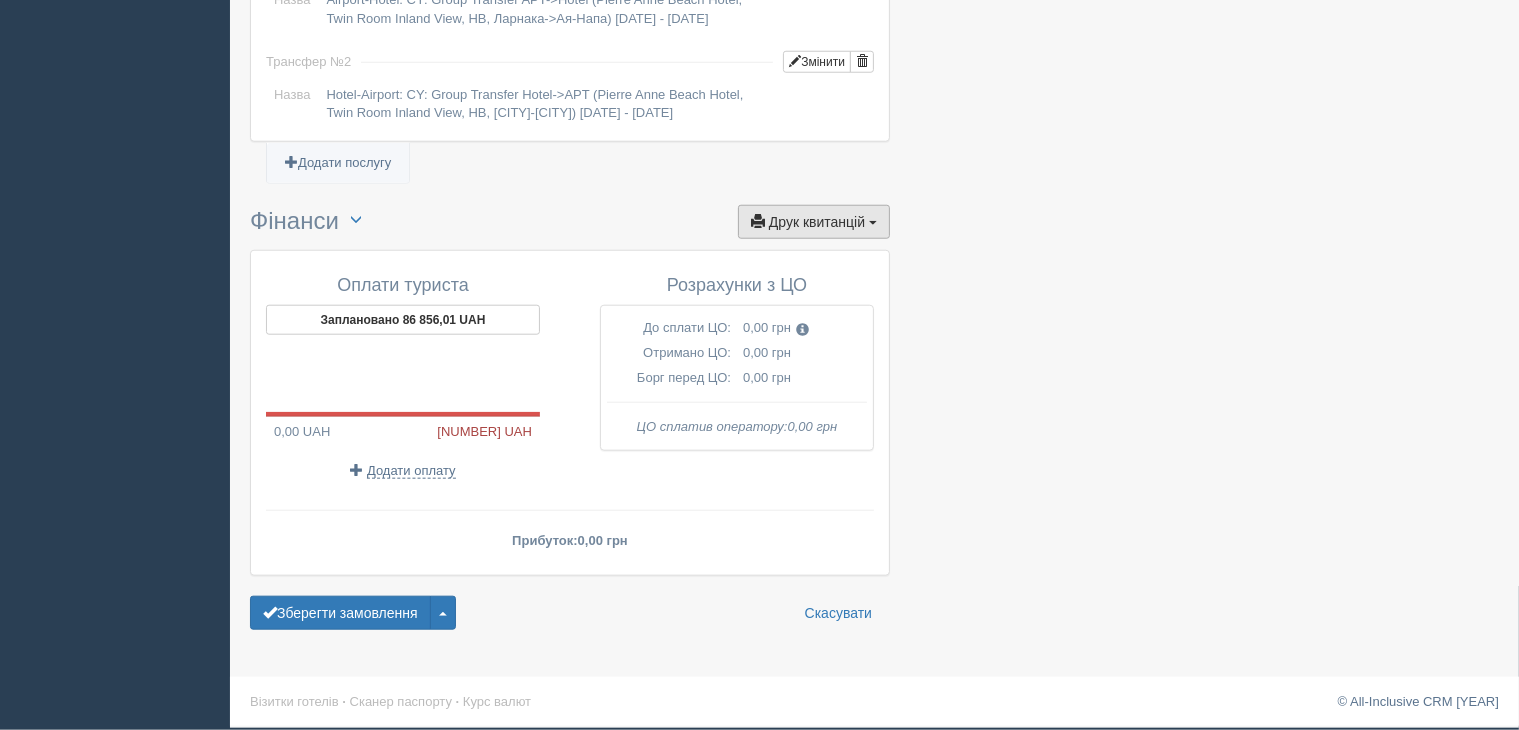 click on "Друк квитанцій" at bounding box center [817, 222] 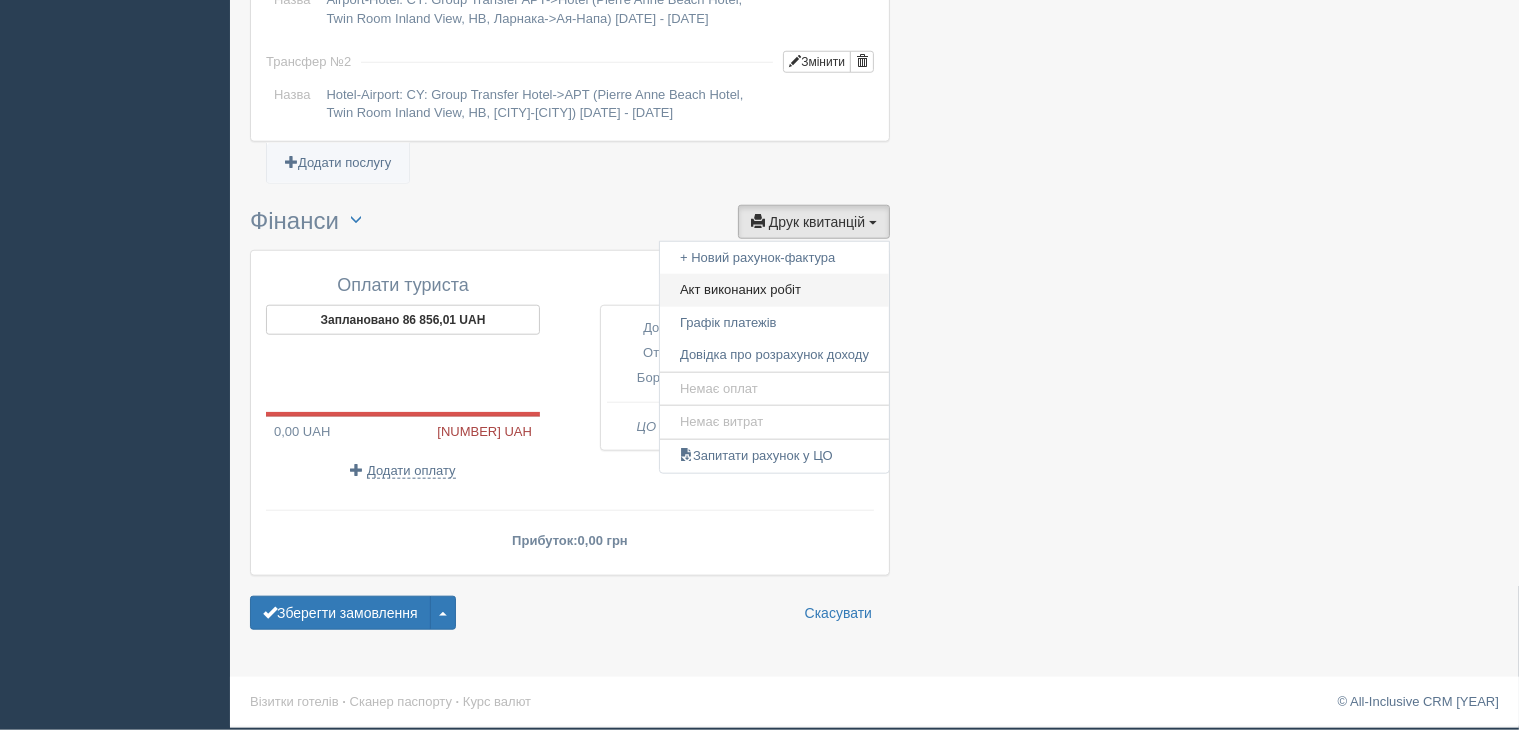 click on "Акт виконаних робіт" at bounding box center (774, 290) 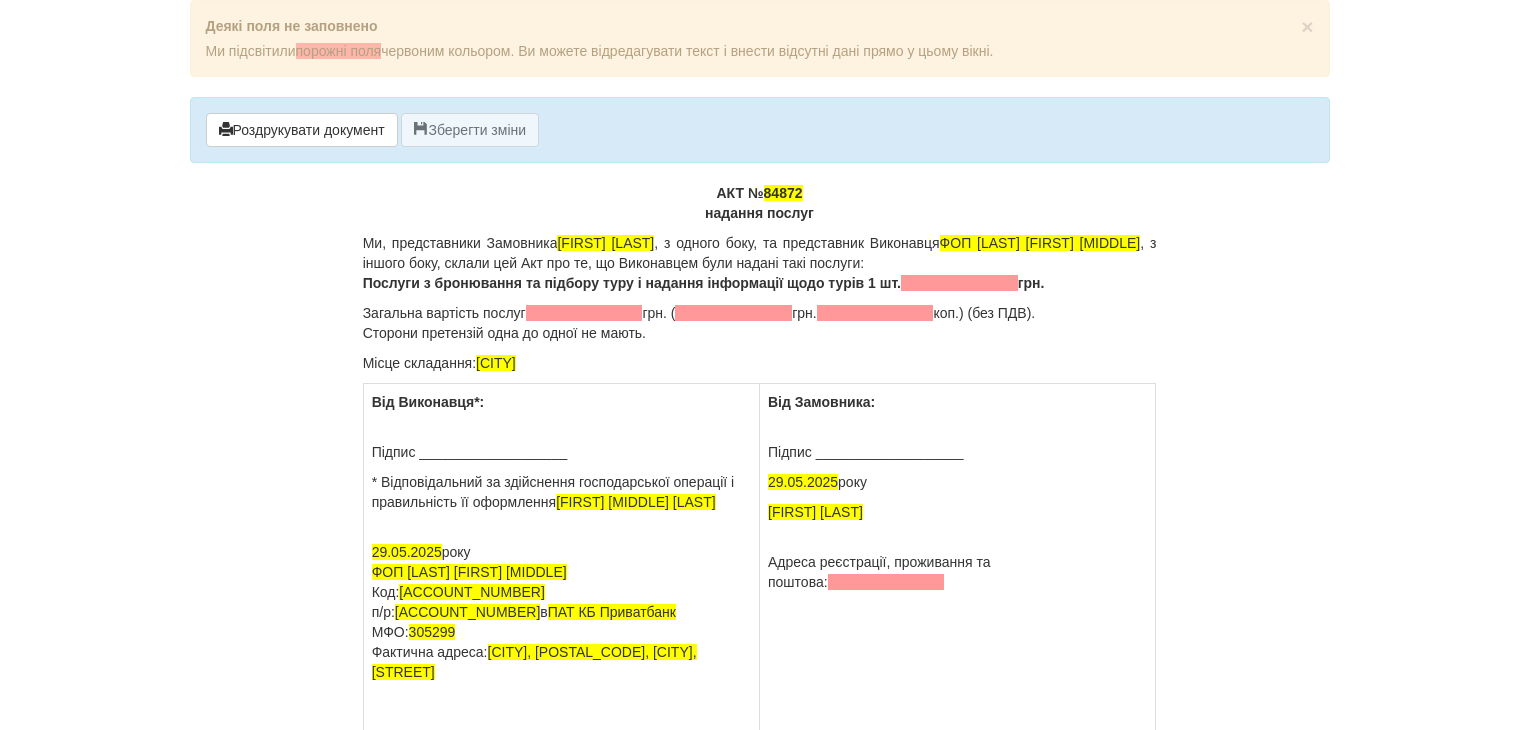 scroll, scrollTop: 0, scrollLeft: 0, axis: both 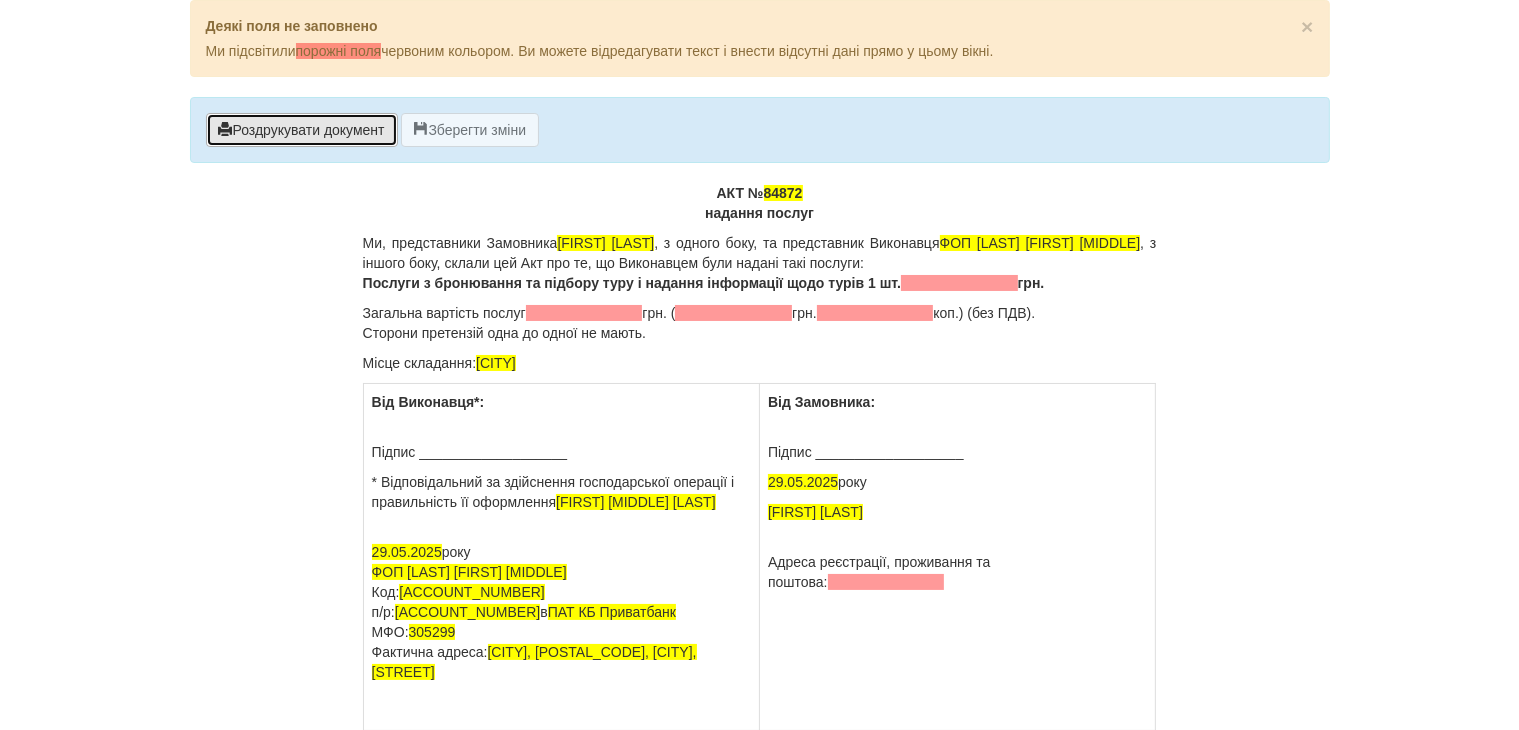 click on "Роздрукувати документ" at bounding box center (302, 130) 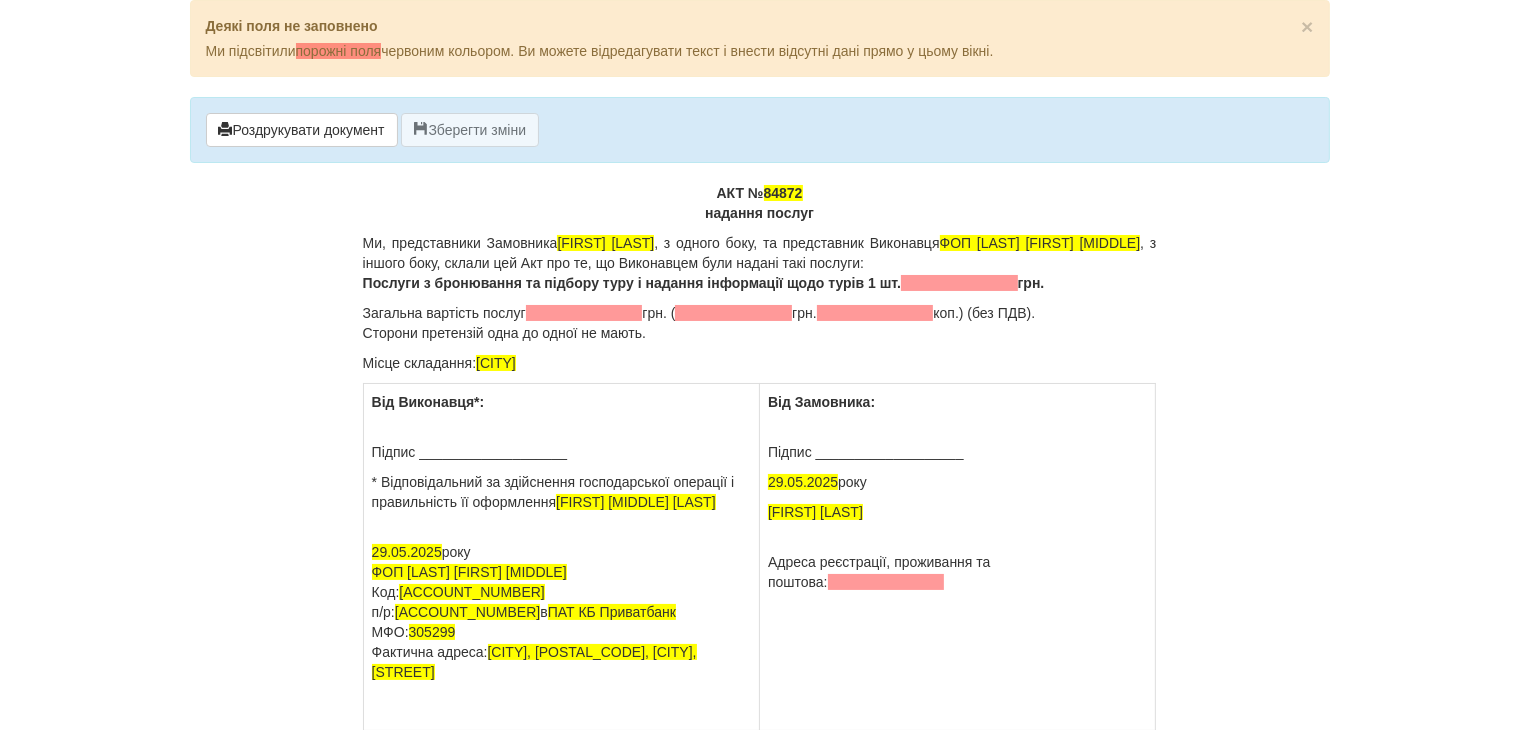 click on "Ми, представники Замовника  SPICHAK LILIIA , з одного боку, та представник Виконавця  ФОП Харчук Анна Сергіївна , з іншого боку, склали цей Акт про те, що Виконавцем були надані такі послуги:
Послуги з бронювання та підбору туру і надання інформації щодо турів 1 шт.                                  грн." at bounding box center [760, 263] 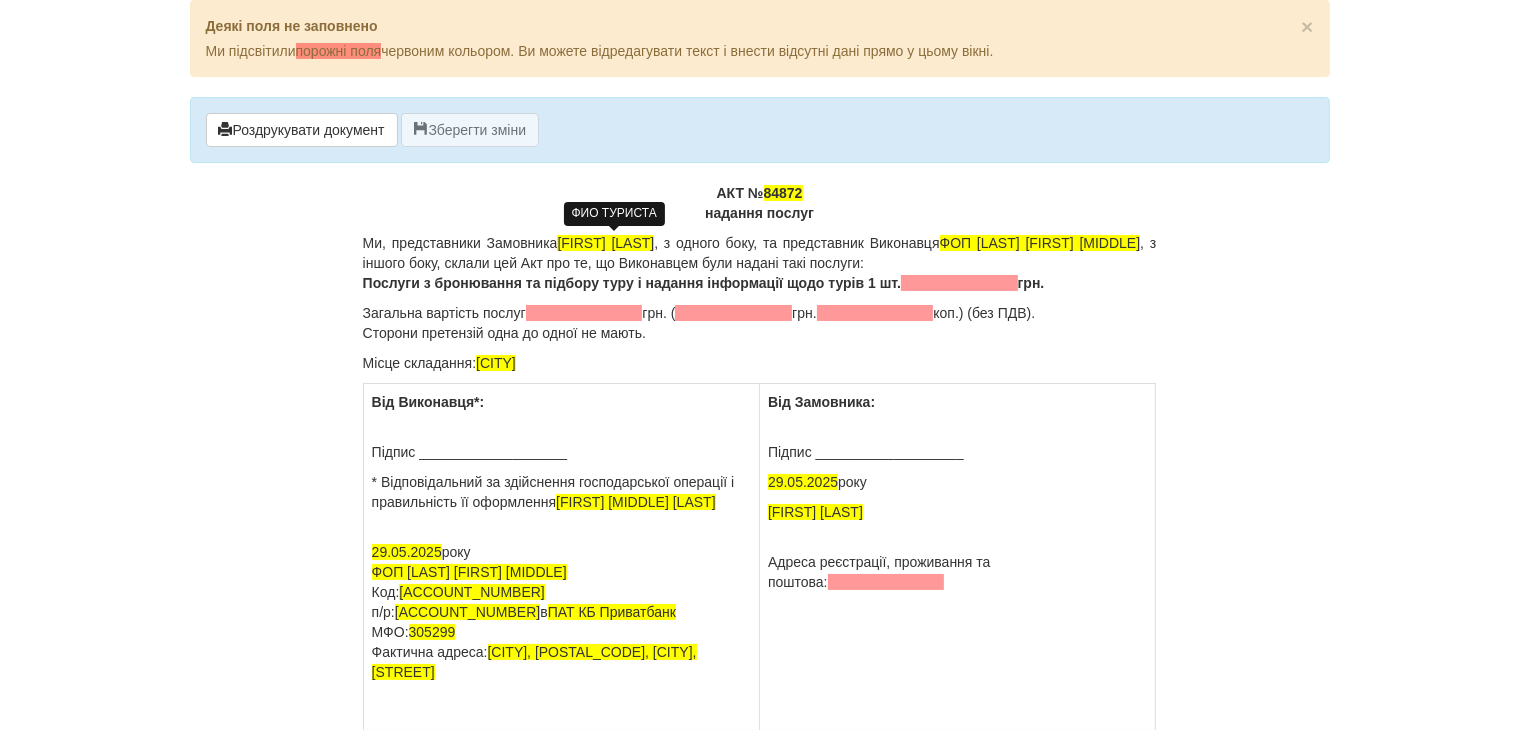 click on "SPICHAK LILIIA" at bounding box center (605, 243) 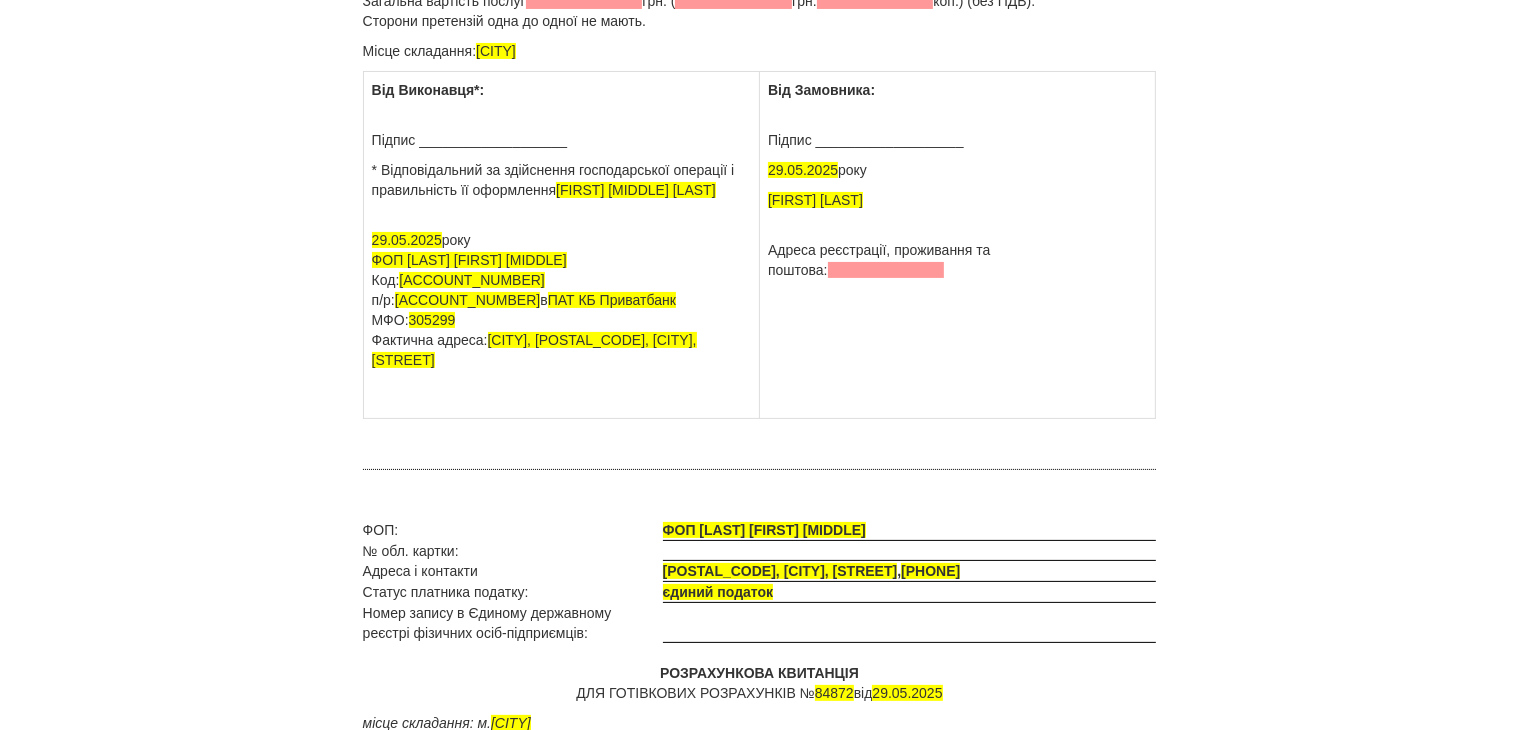 scroll, scrollTop: 0, scrollLeft: 0, axis: both 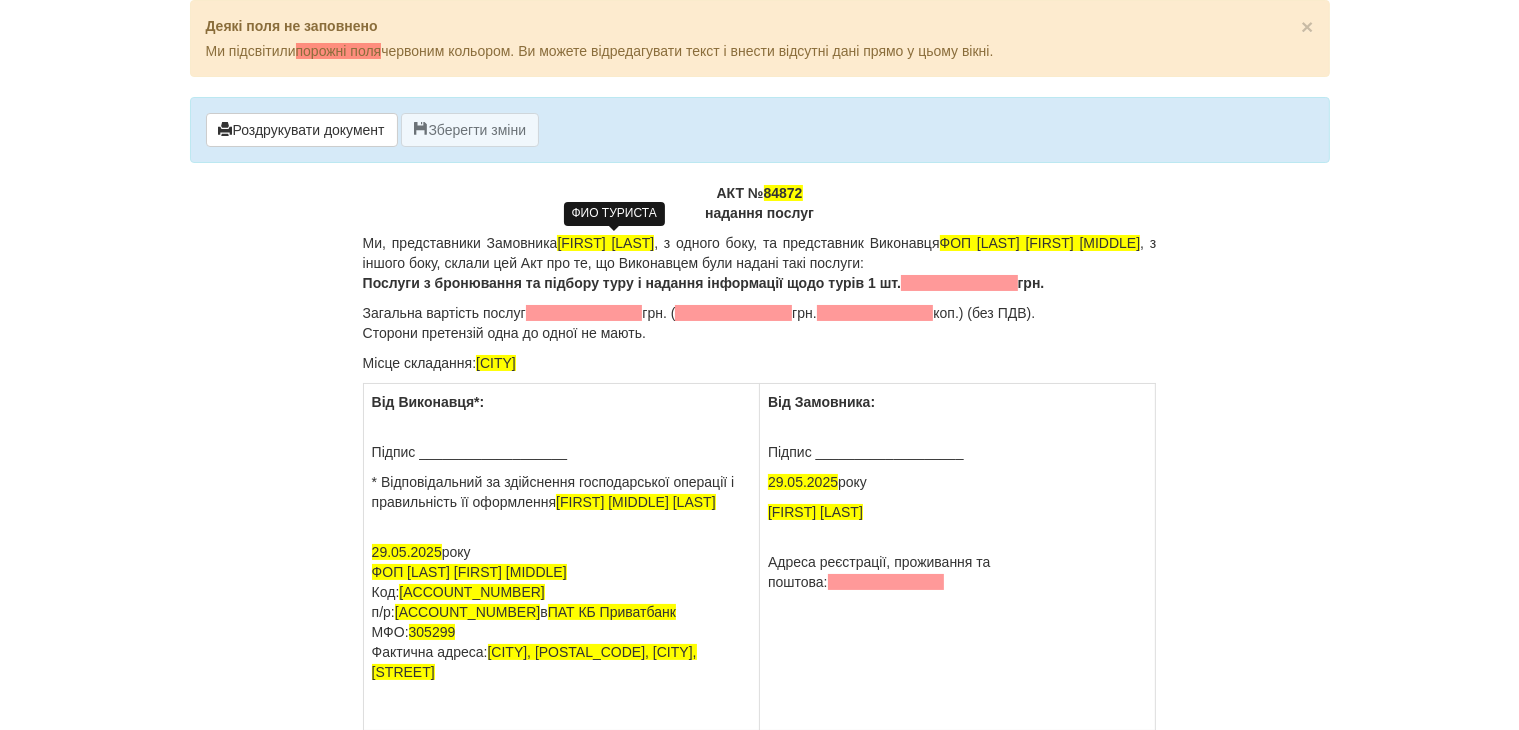 click on "SPICHAK LILIIA" at bounding box center (605, 243) 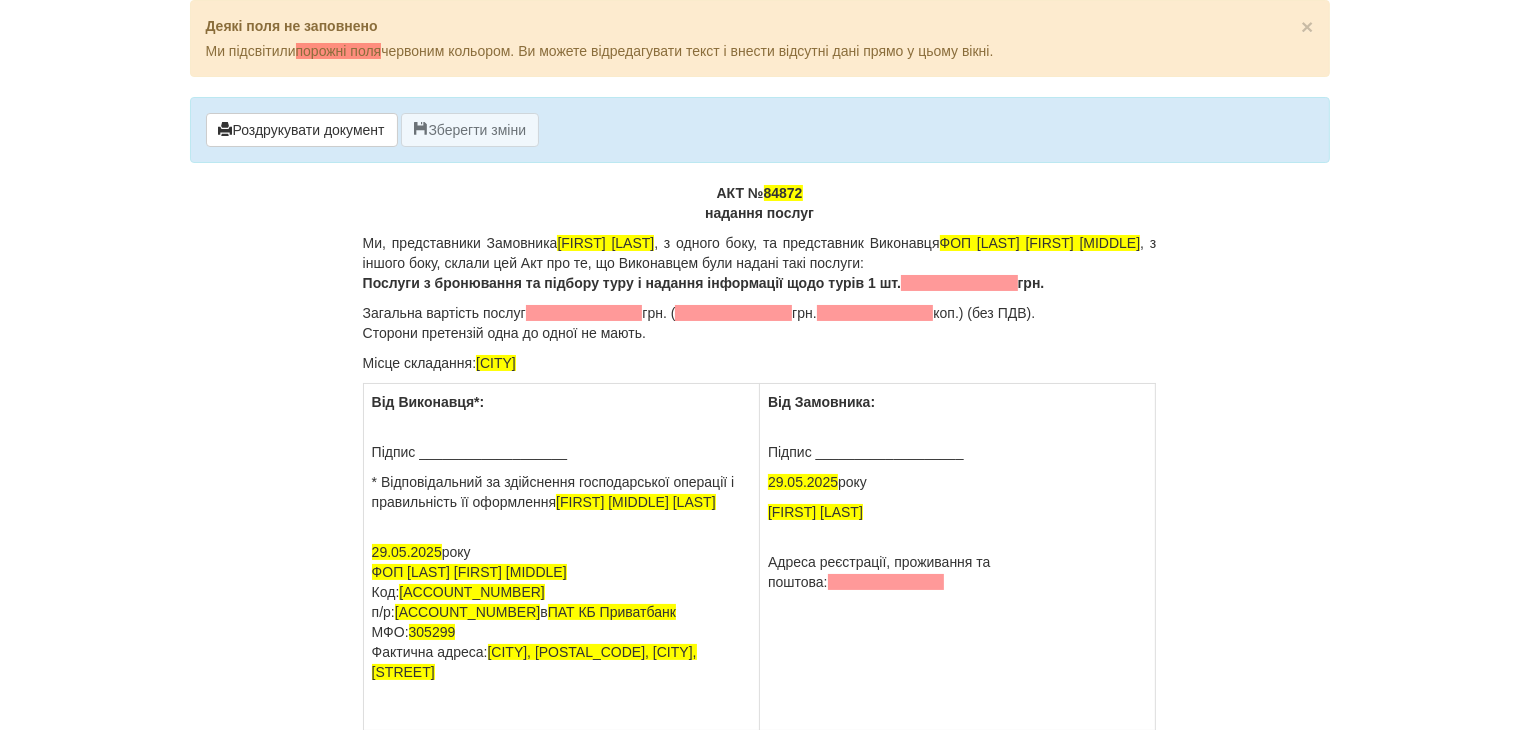 type 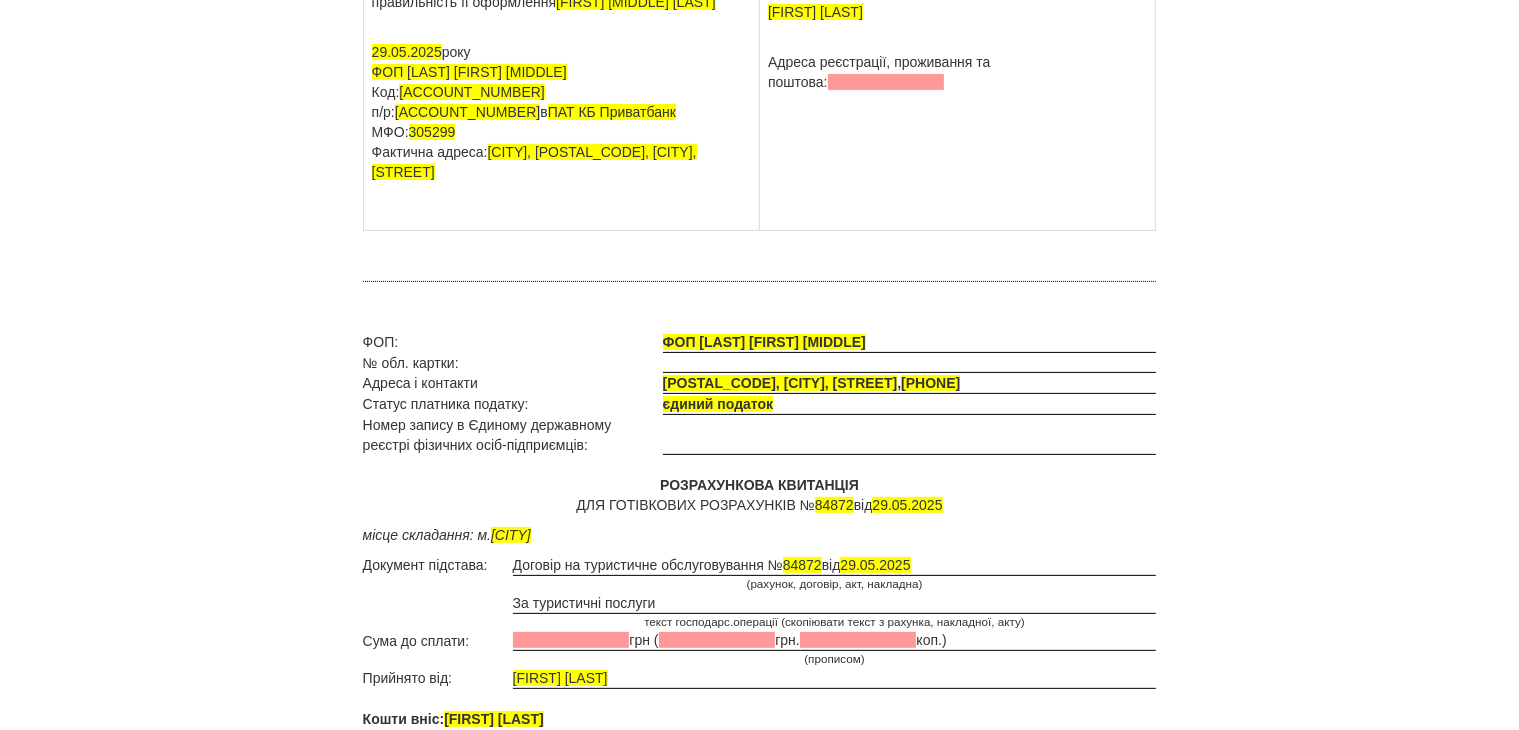 scroll, scrollTop: 600, scrollLeft: 0, axis: vertical 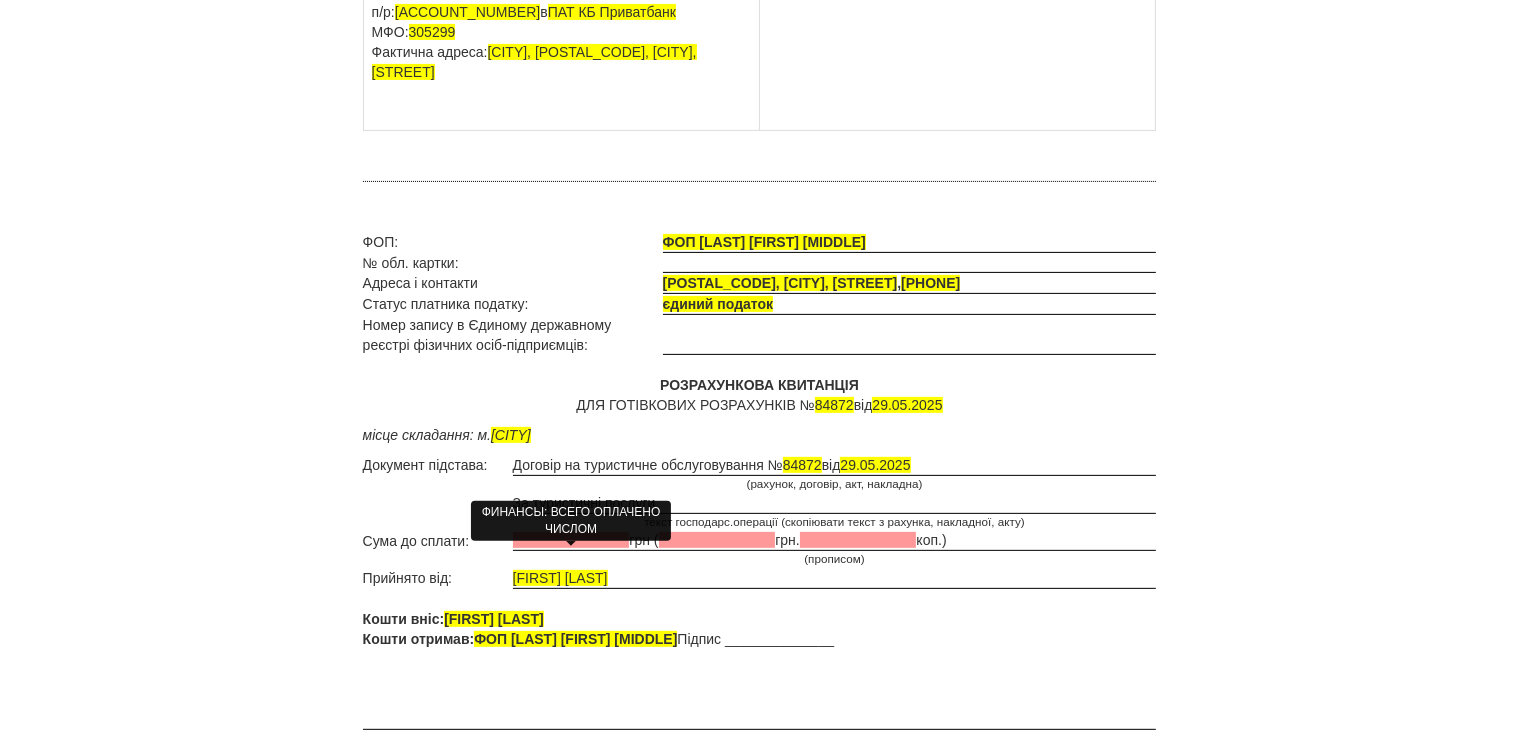 click at bounding box center (571, 540) 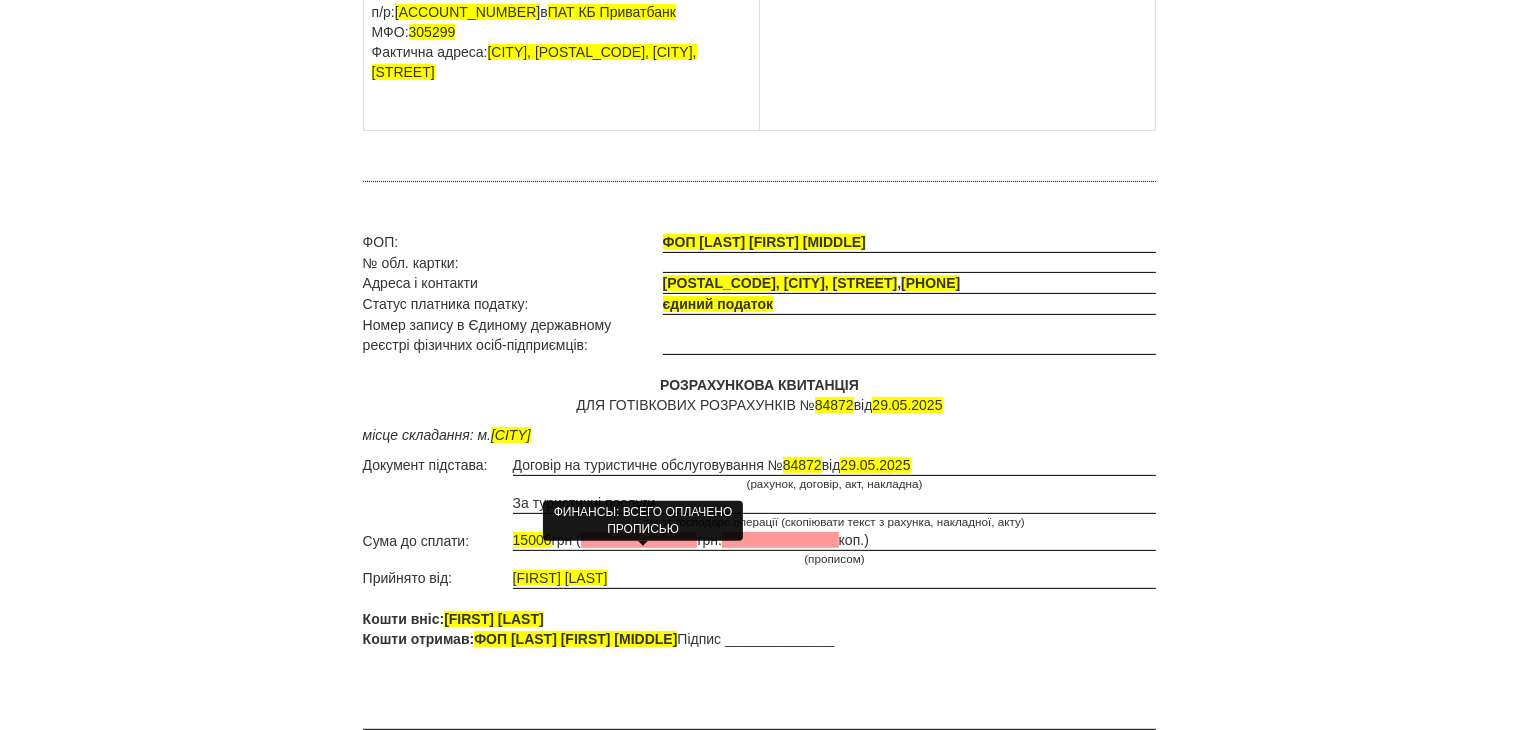 click at bounding box center [639, 540] 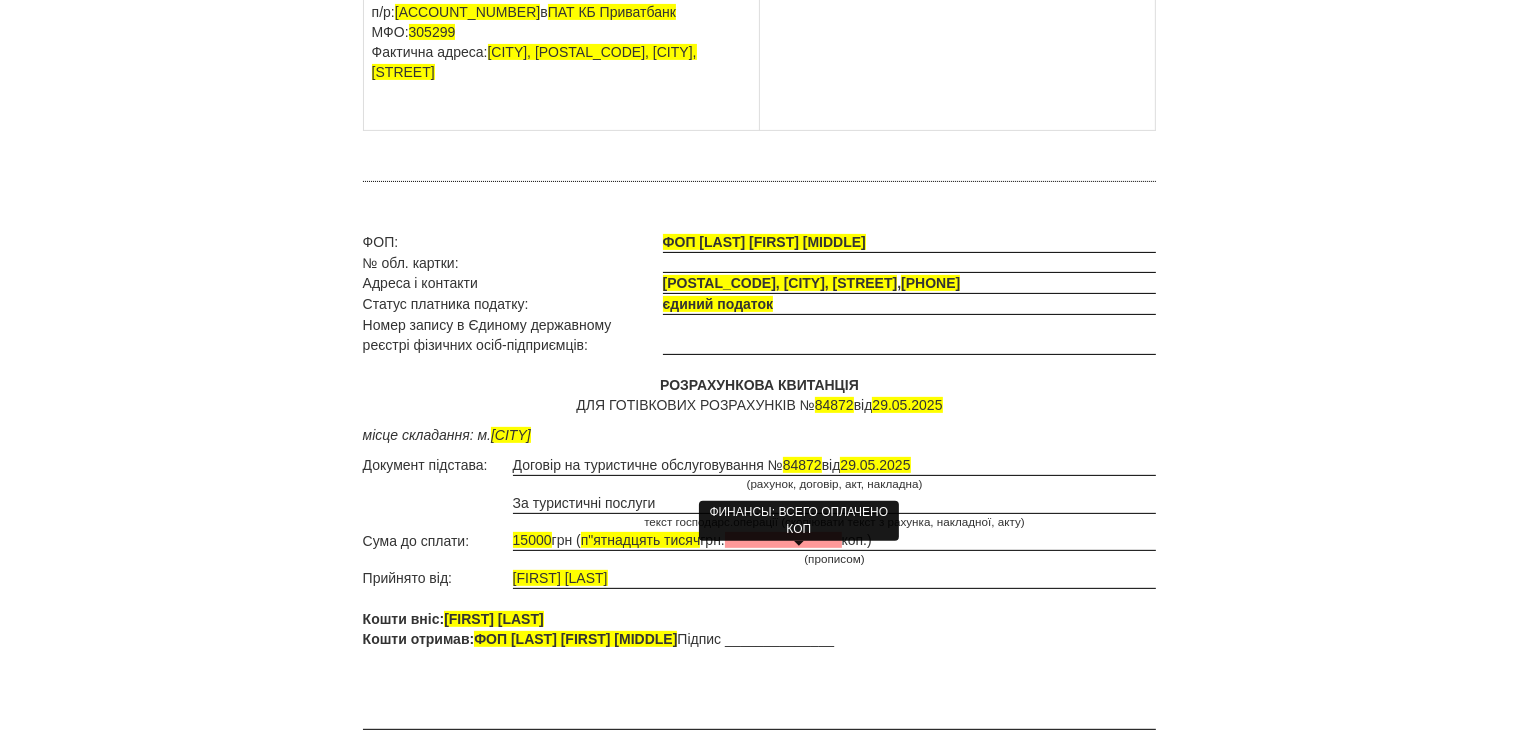 click at bounding box center [783, 540] 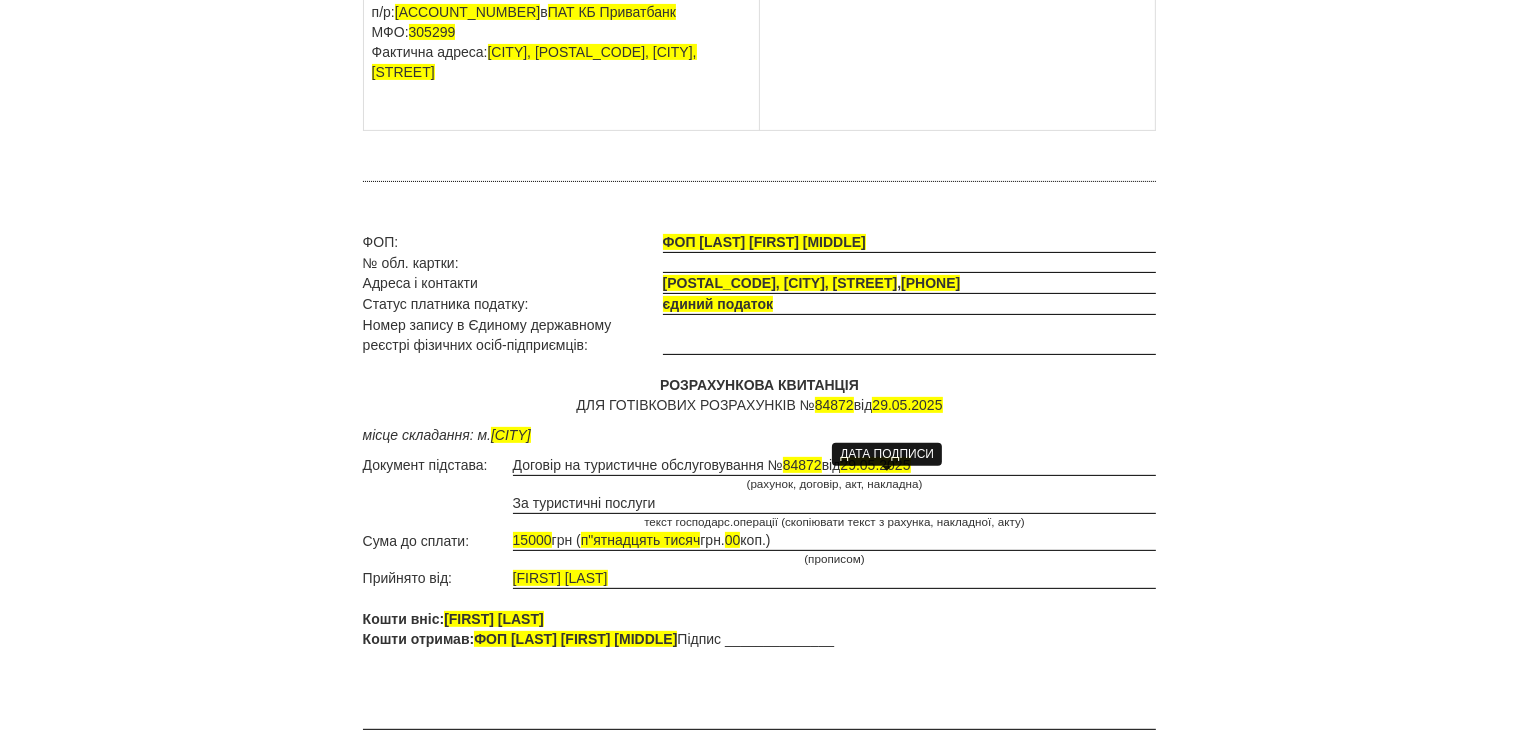 click on "29.05.2025" at bounding box center (875, 465) 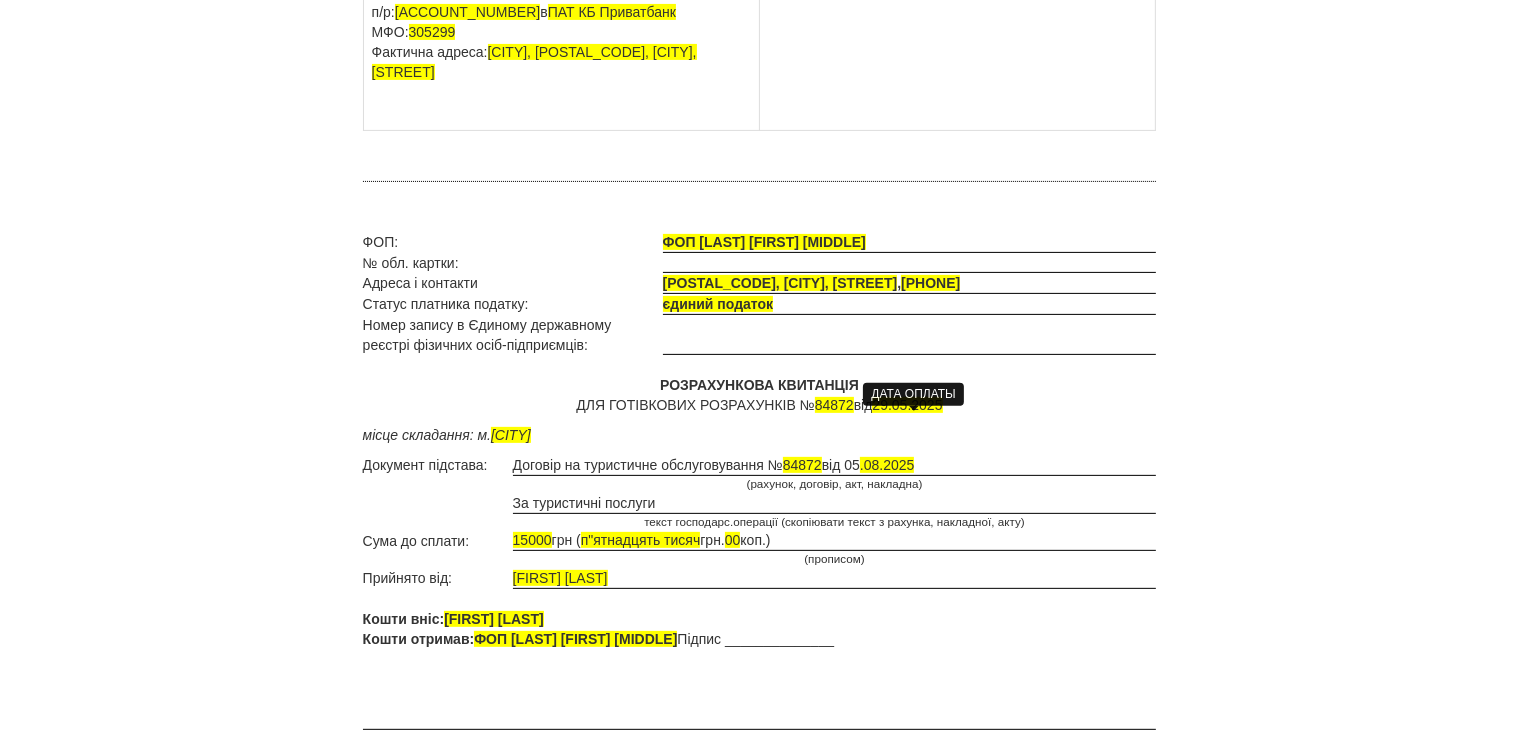 click on "29.05.2025" at bounding box center [907, 405] 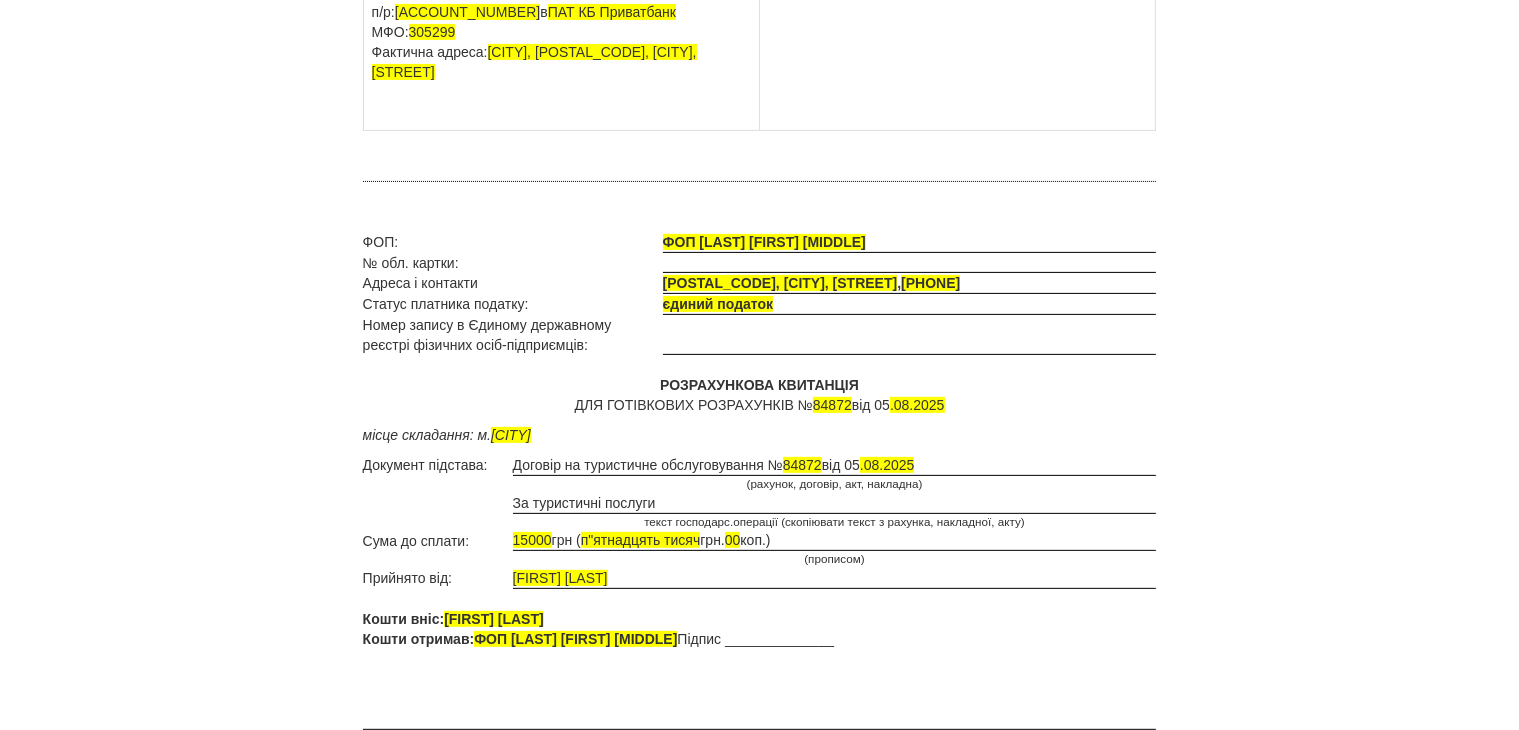 scroll, scrollTop: 700, scrollLeft: 0, axis: vertical 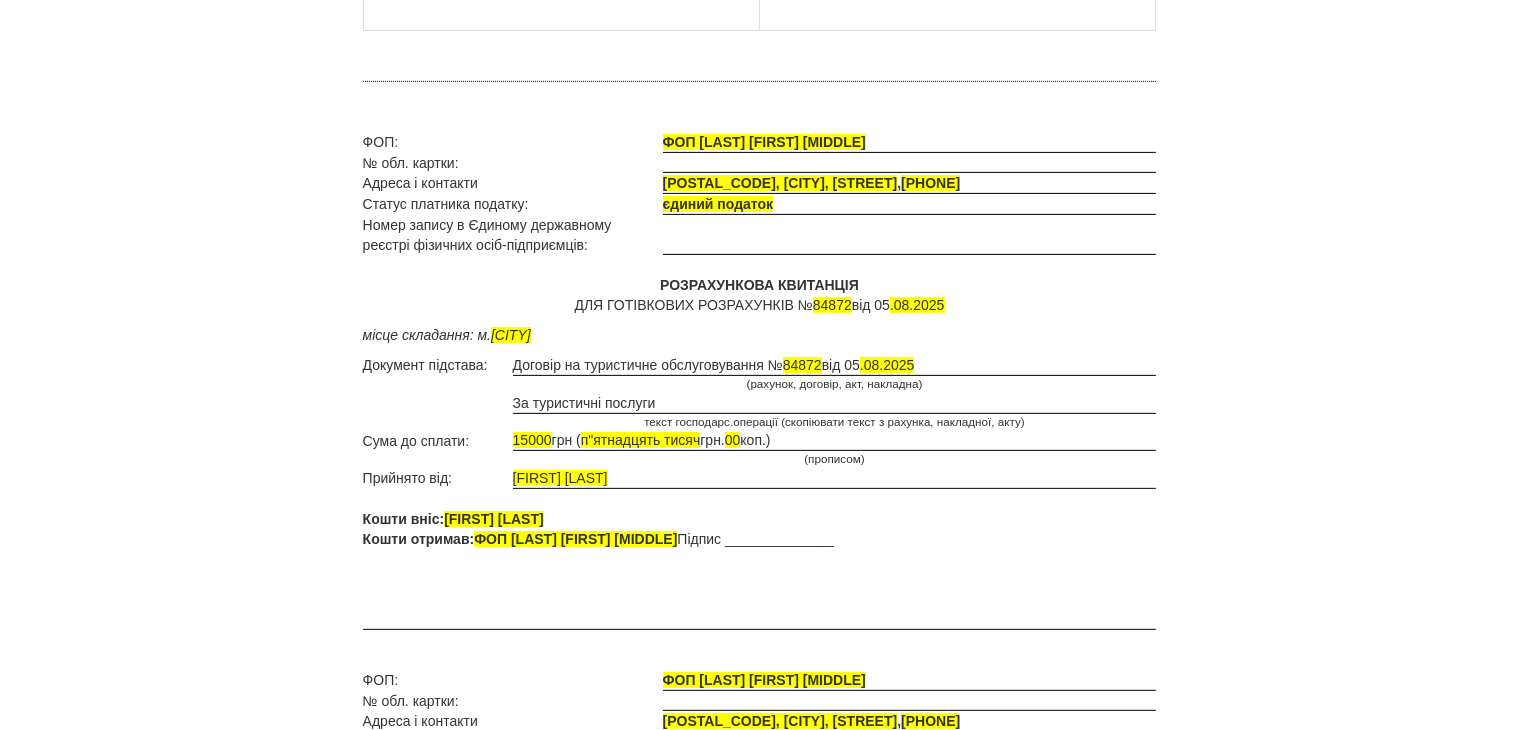 click on "Кошти вніс:  SPICHAK LILIIA" at bounding box center [453, 519] 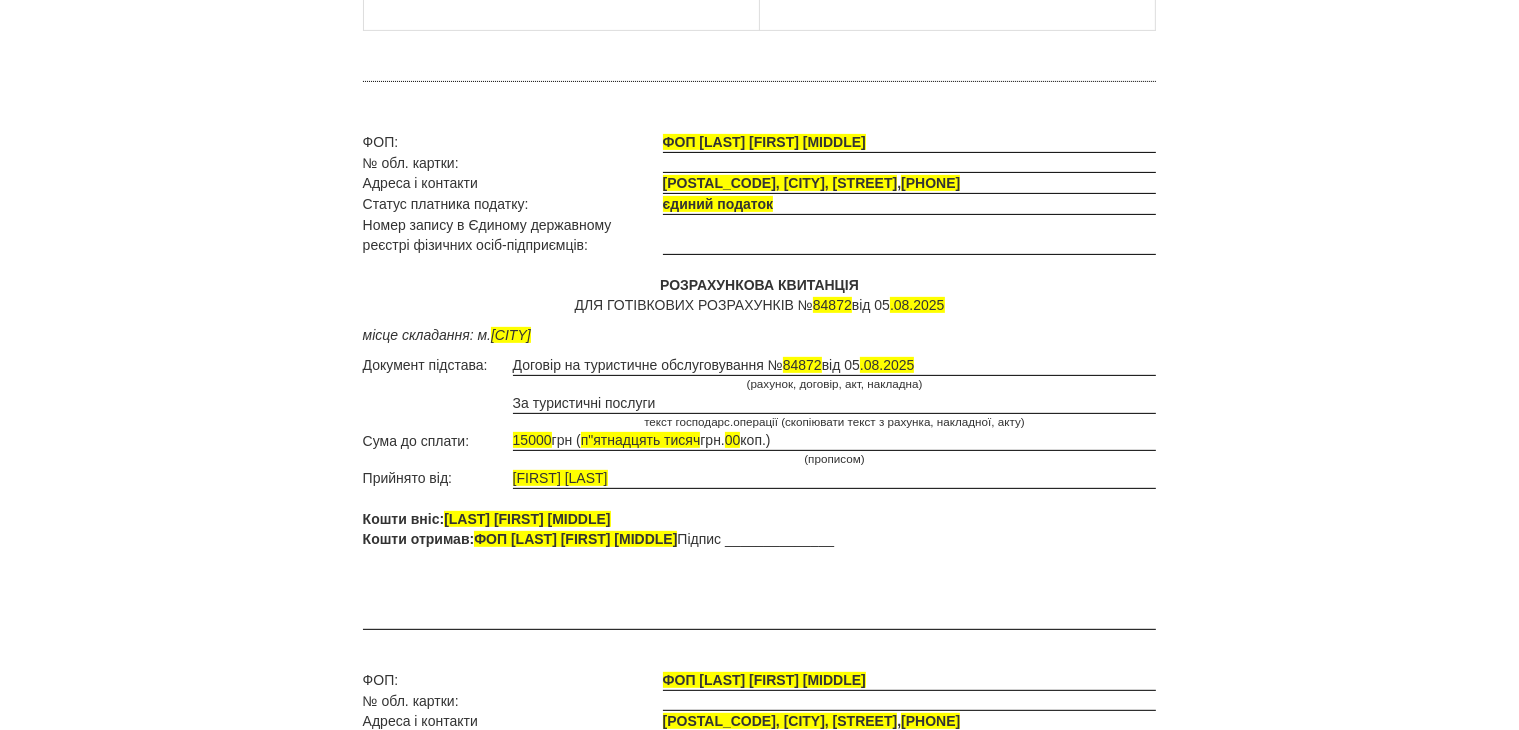 click on "SPICHAK LILIIA" at bounding box center [835, 478] 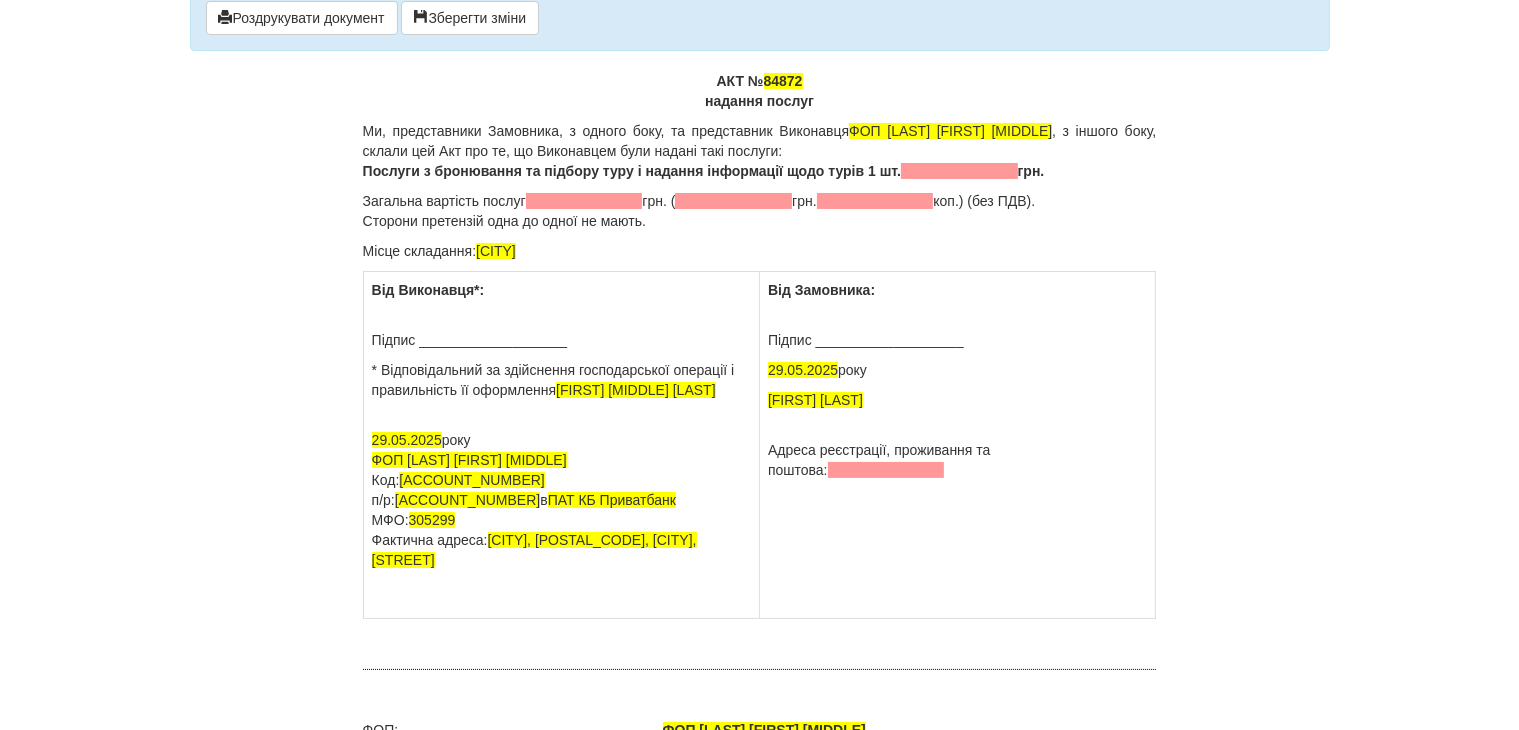 scroll, scrollTop: 0, scrollLeft: 0, axis: both 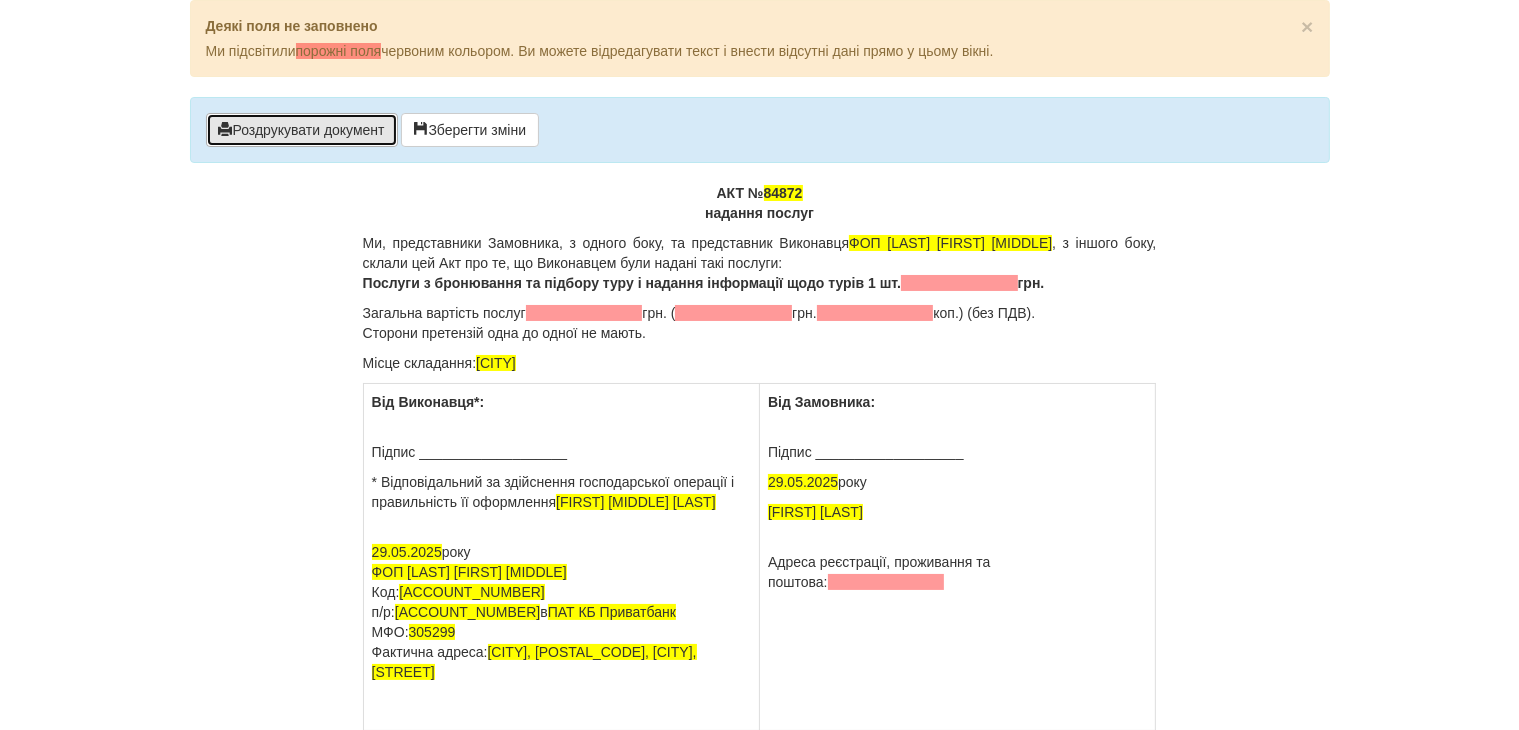 drag, startPoint x: 352, startPoint y: 133, endPoint x: 1288, endPoint y: 617, distance: 1053.7324 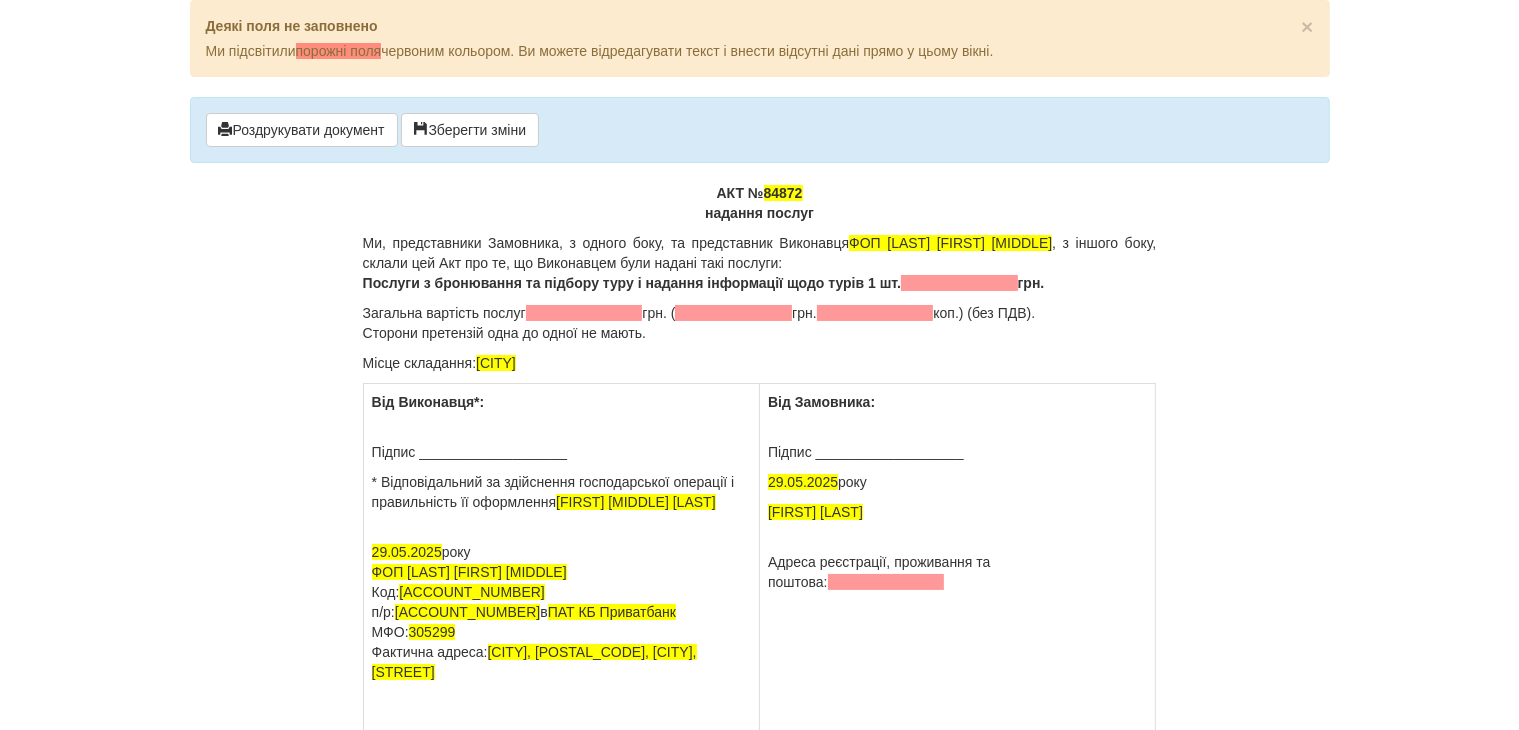 click on "×
Деякі поля не заповнено
Ми підсвітили  порожні поля  червоним кольором.                Ви можете відредагувати текст і внести відсутні дані прямо у цьому вікні.
Роздрукувати документ
Зберегти зміни
АКТ №  84872
надання послуг
Ми, представники Замовника  , з одного боку, та представник Виконавця  ФОП Харчук Анна Сергіївна
Послуги з бронювання та підбору туру і надання інформації щодо турів 1 шт." at bounding box center [759, 365] 